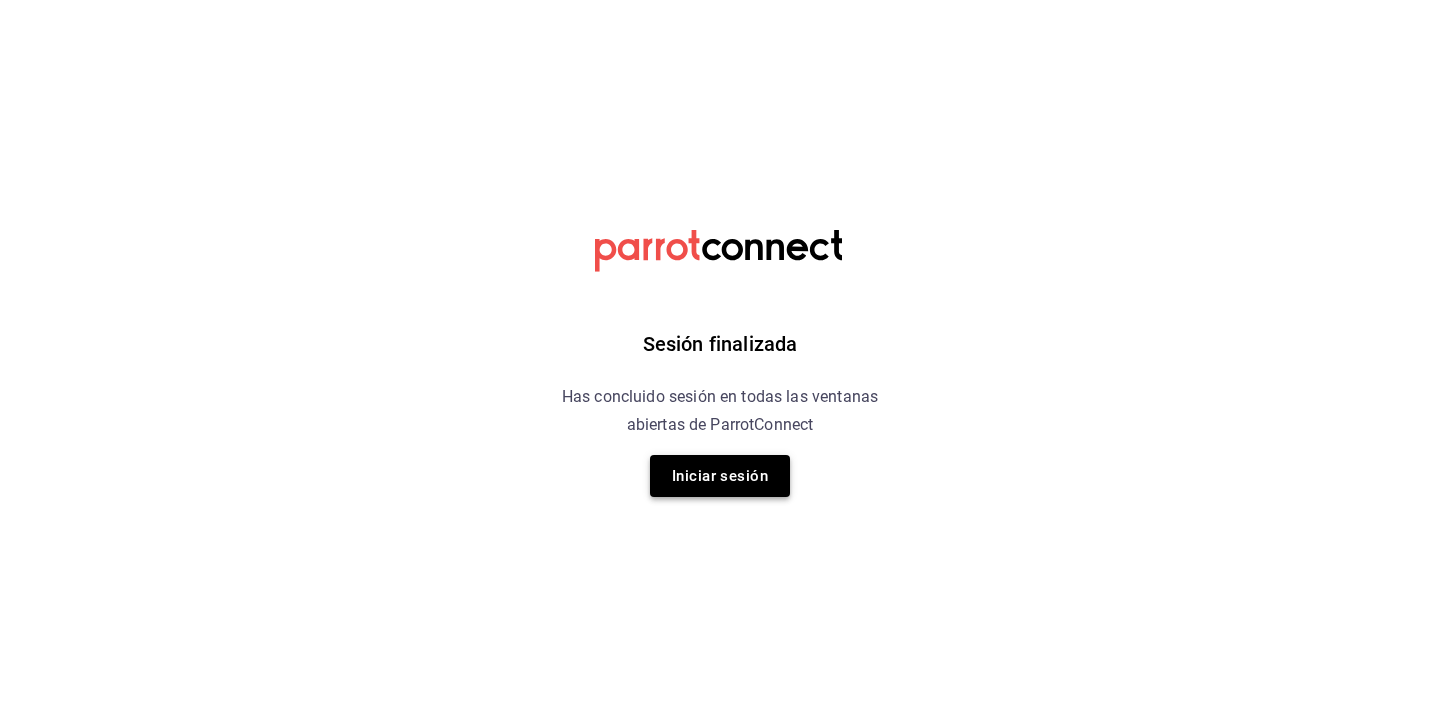scroll, scrollTop: 0, scrollLeft: 0, axis: both 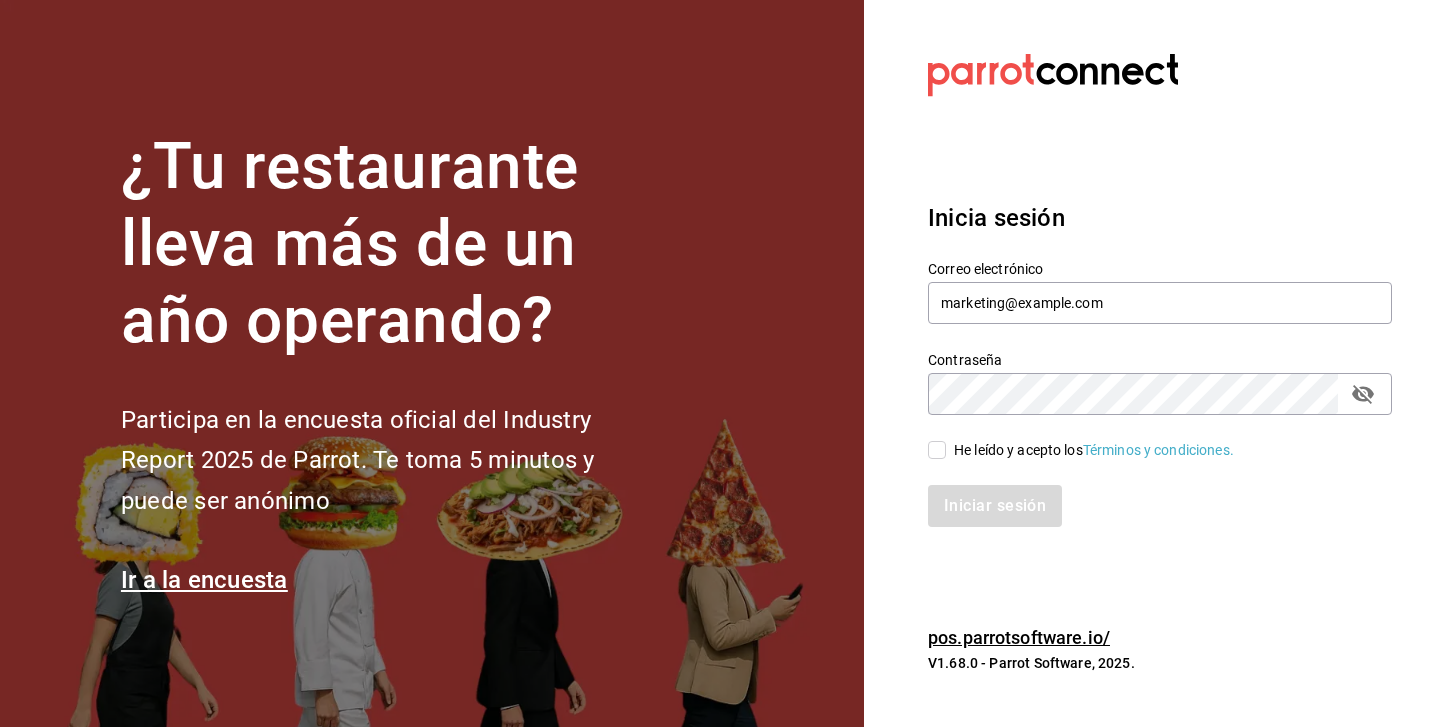 click on "He leído y acepto los  Términos y condiciones." at bounding box center [1090, 450] 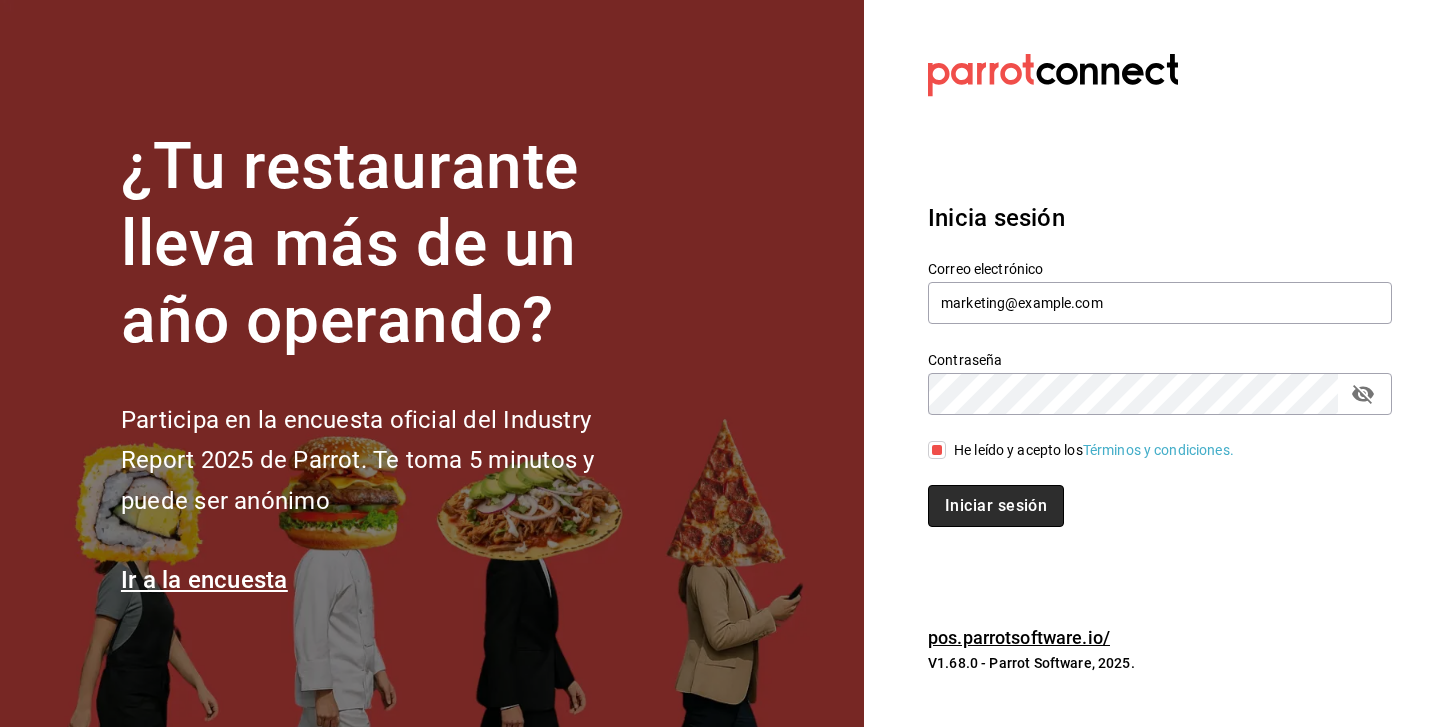 click on "Iniciar sesión" at bounding box center [996, 506] 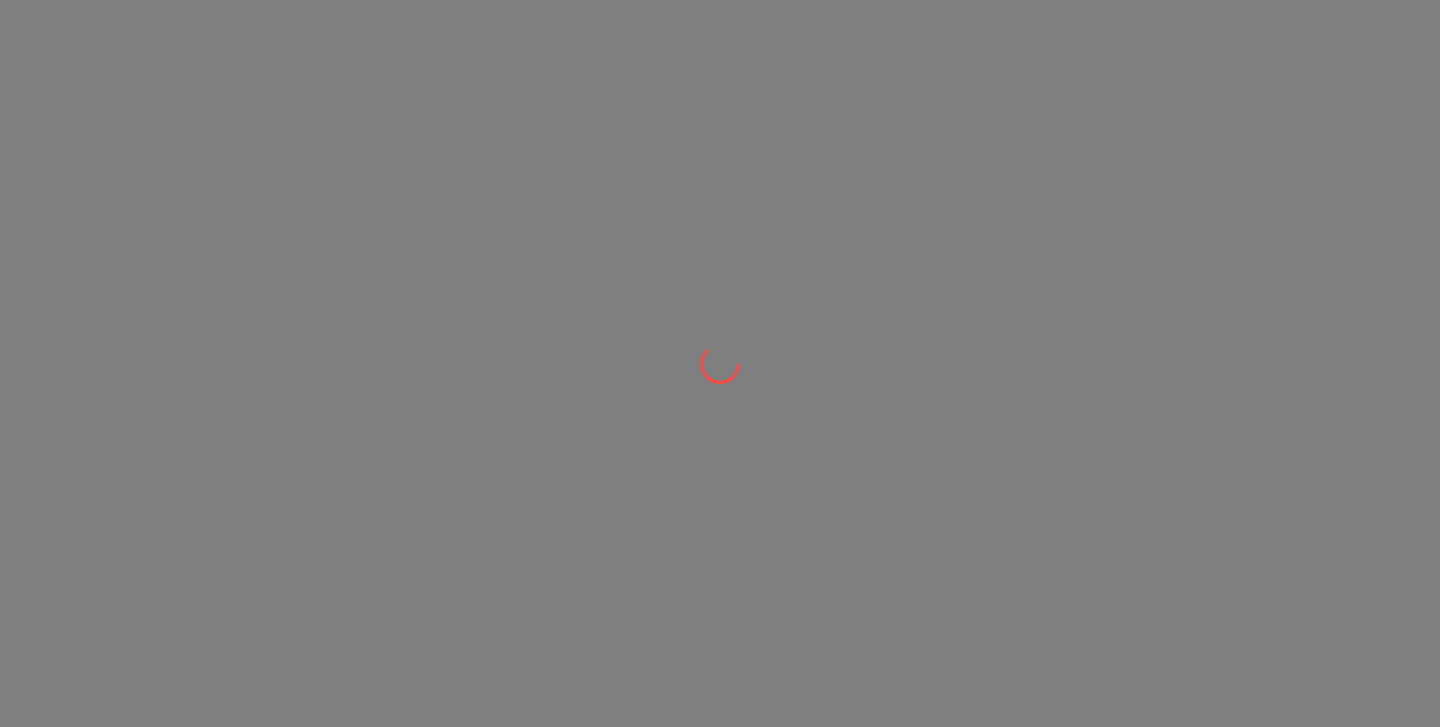 scroll, scrollTop: 0, scrollLeft: 0, axis: both 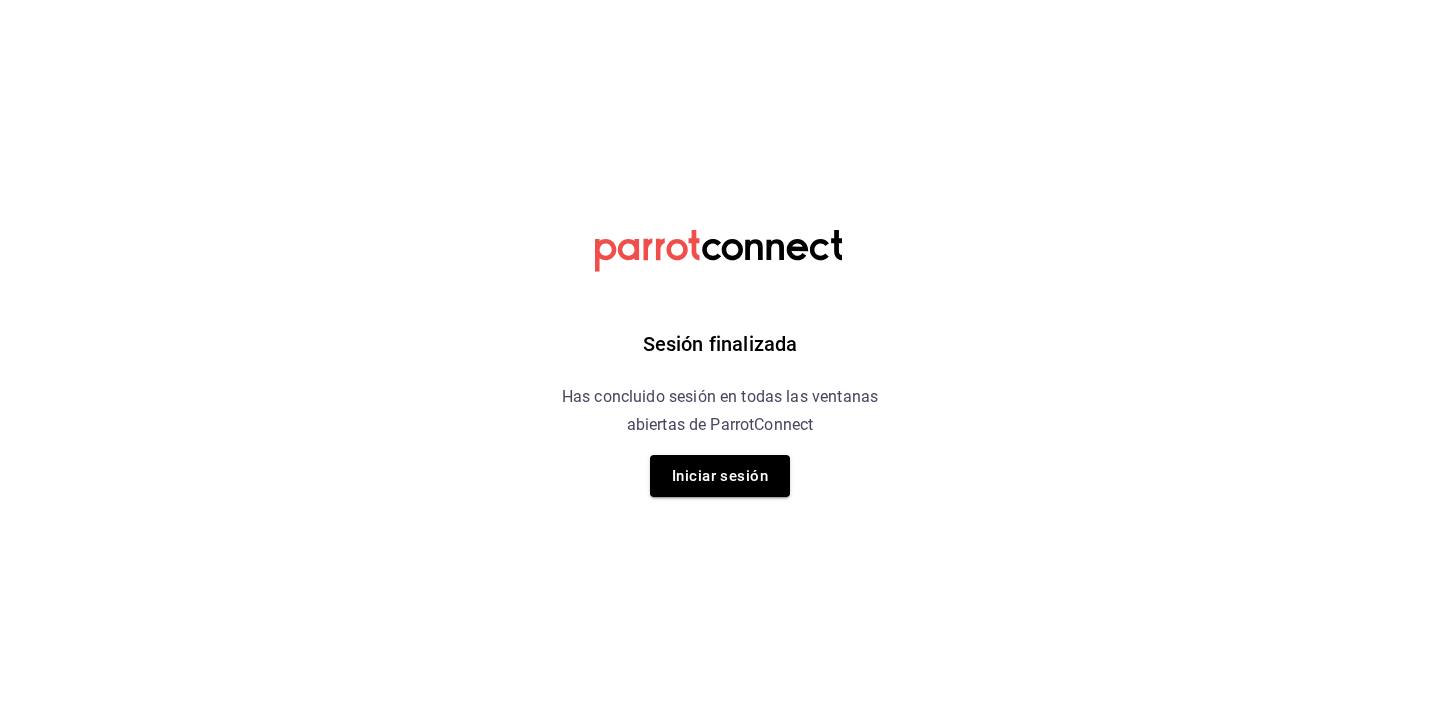 click on "Has concluido sesión en todas las ventanas abiertas de ParrotConnect" at bounding box center (720, 411) 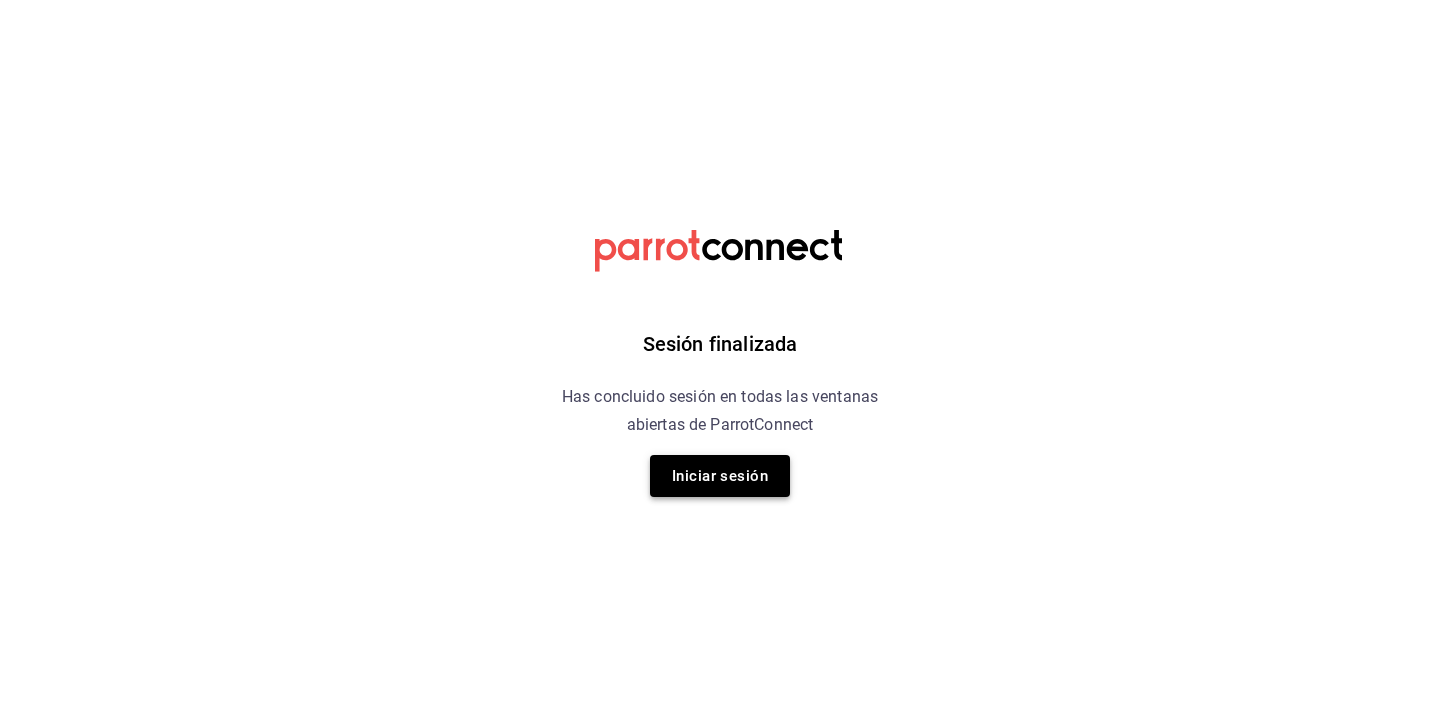 click on "Iniciar sesión" at bounding box center [720, 476] 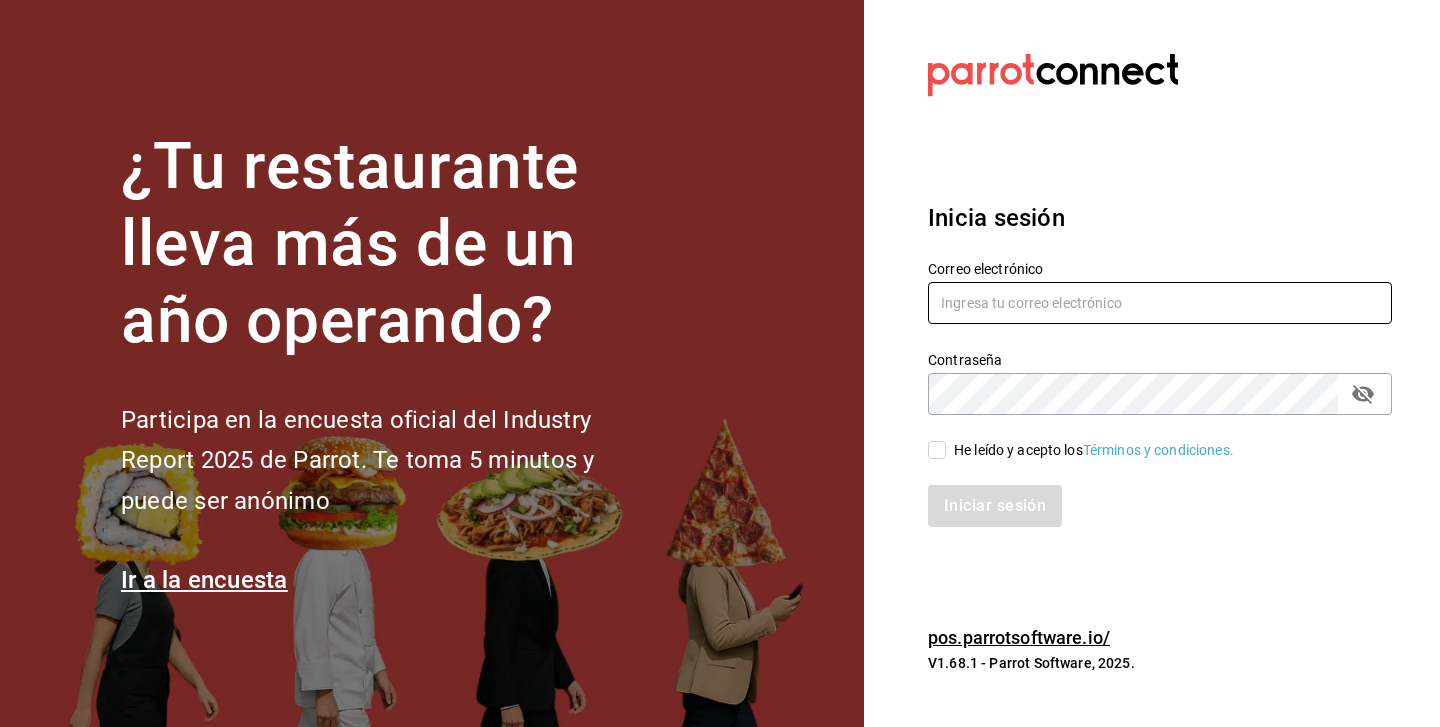 type on "marketing@quimerapl.com" 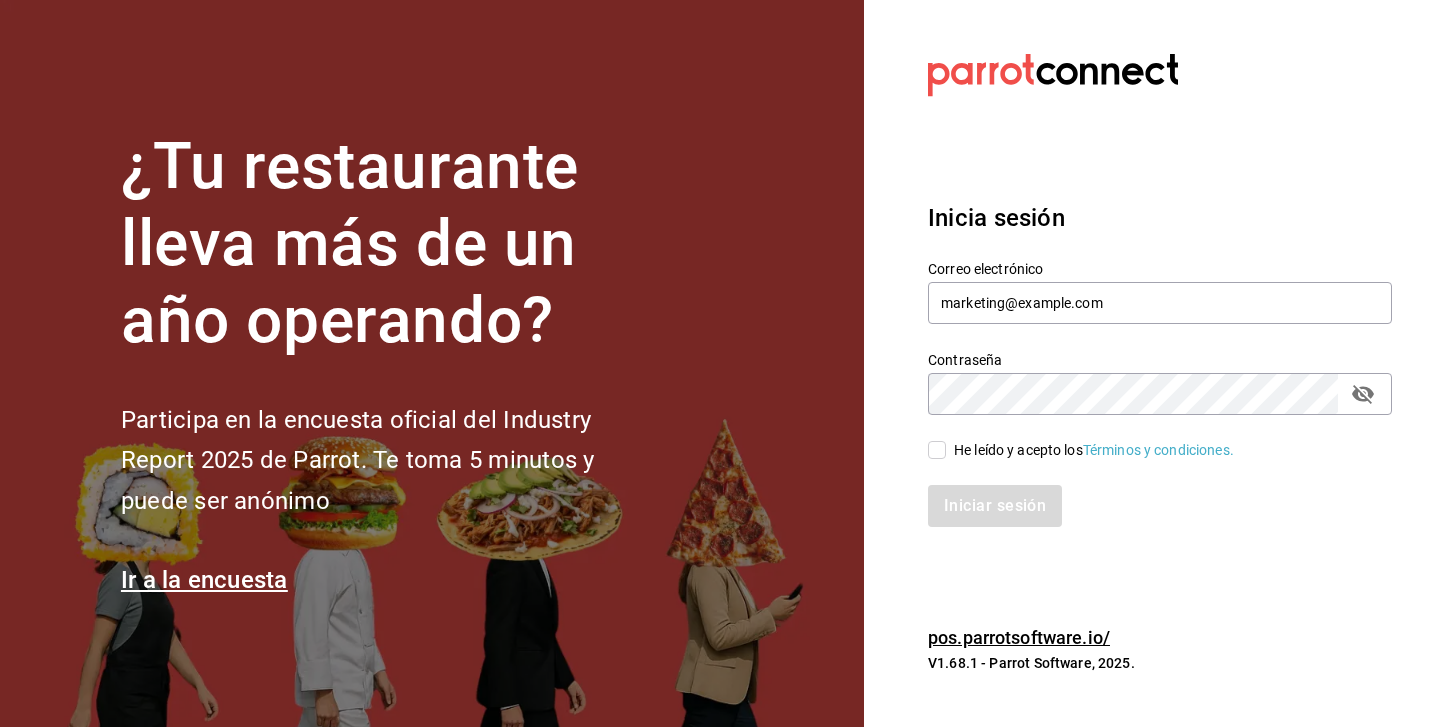 click on "He leído y acepto los  Términos y condiciones." at bounding box center [1094, 450] 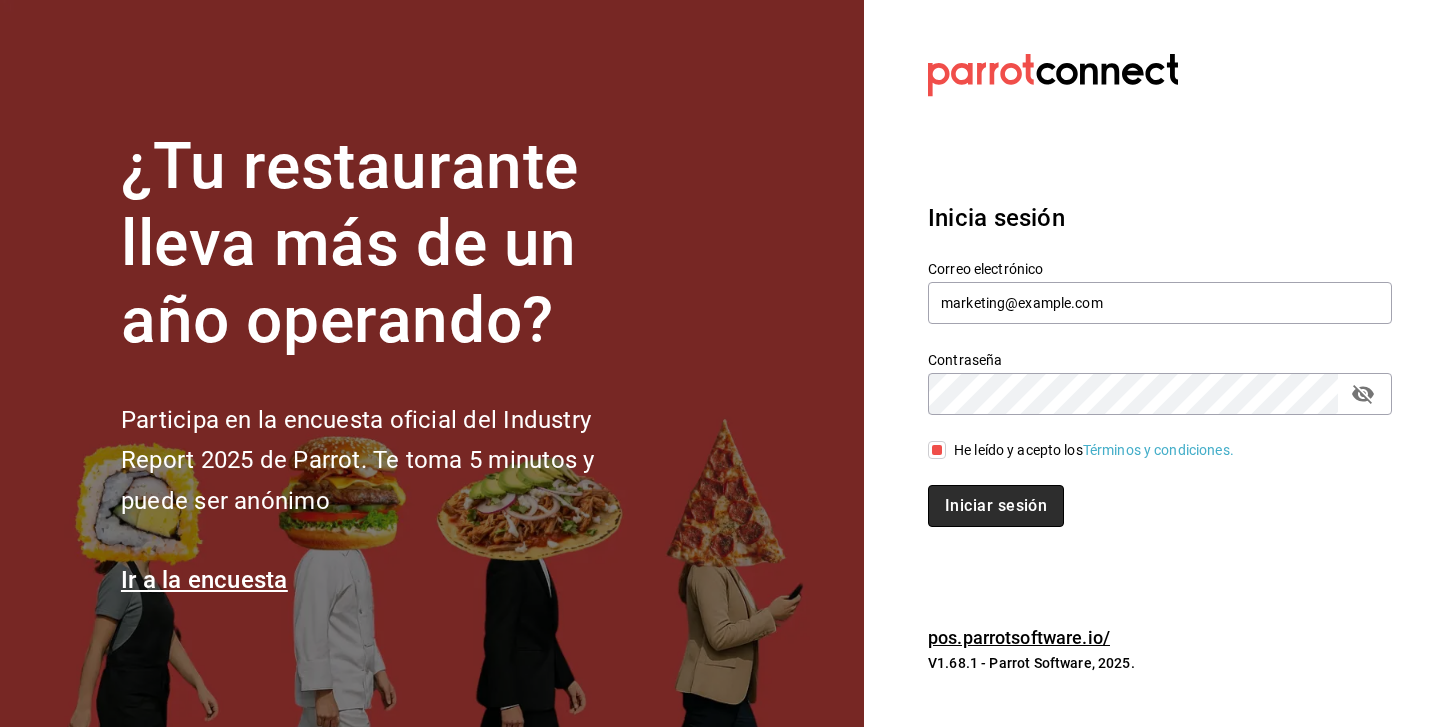 click on "Iniciar sesión" at bounding box center [996, 506] 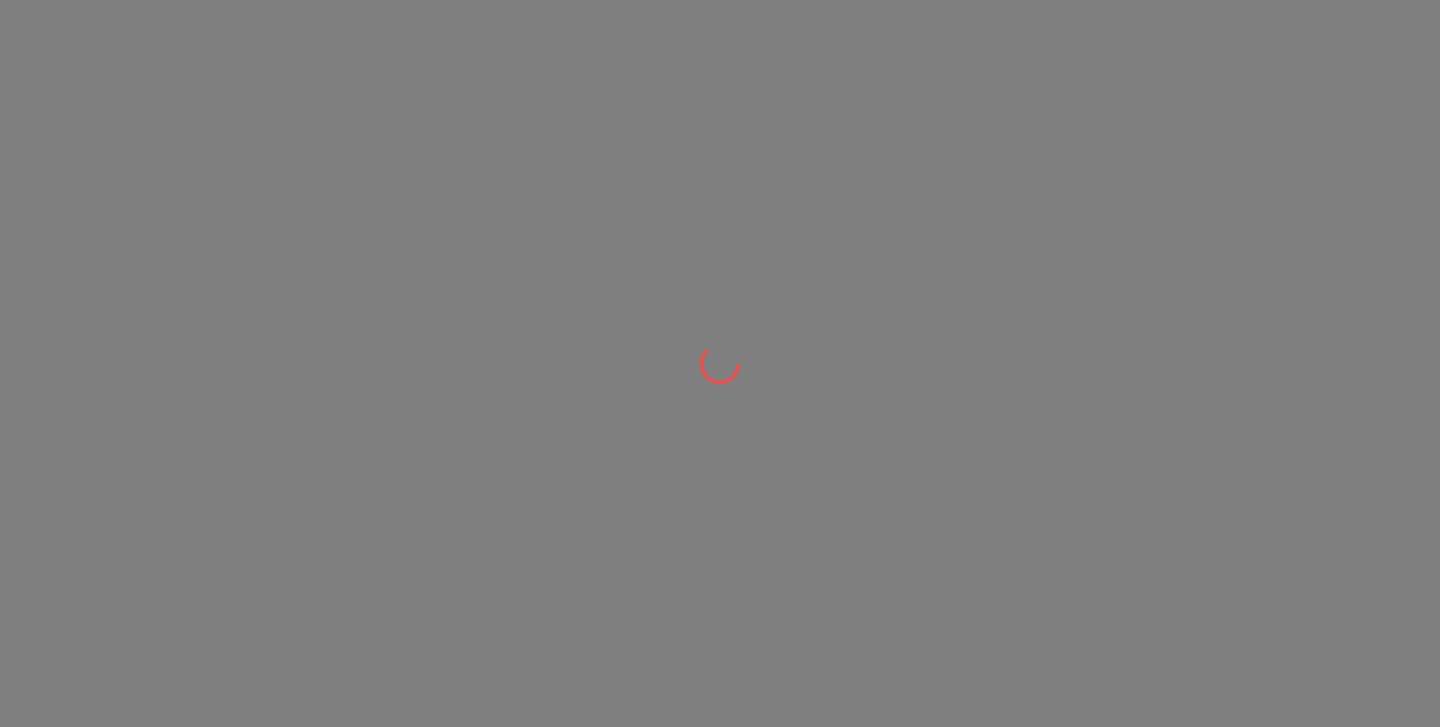scroll, scrollTop: 0, scrollLeft: 0, axis: both 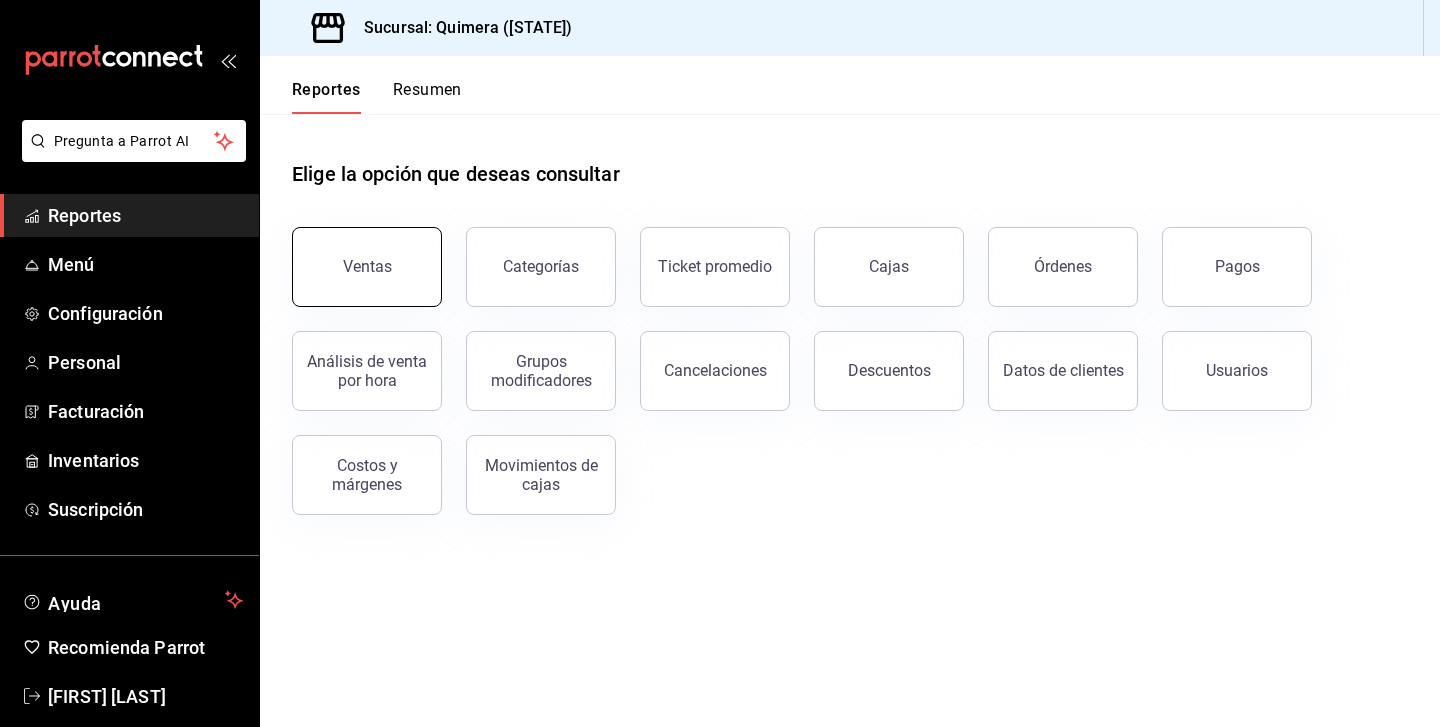 click on "Ventas" at bounding box center [367, 267] 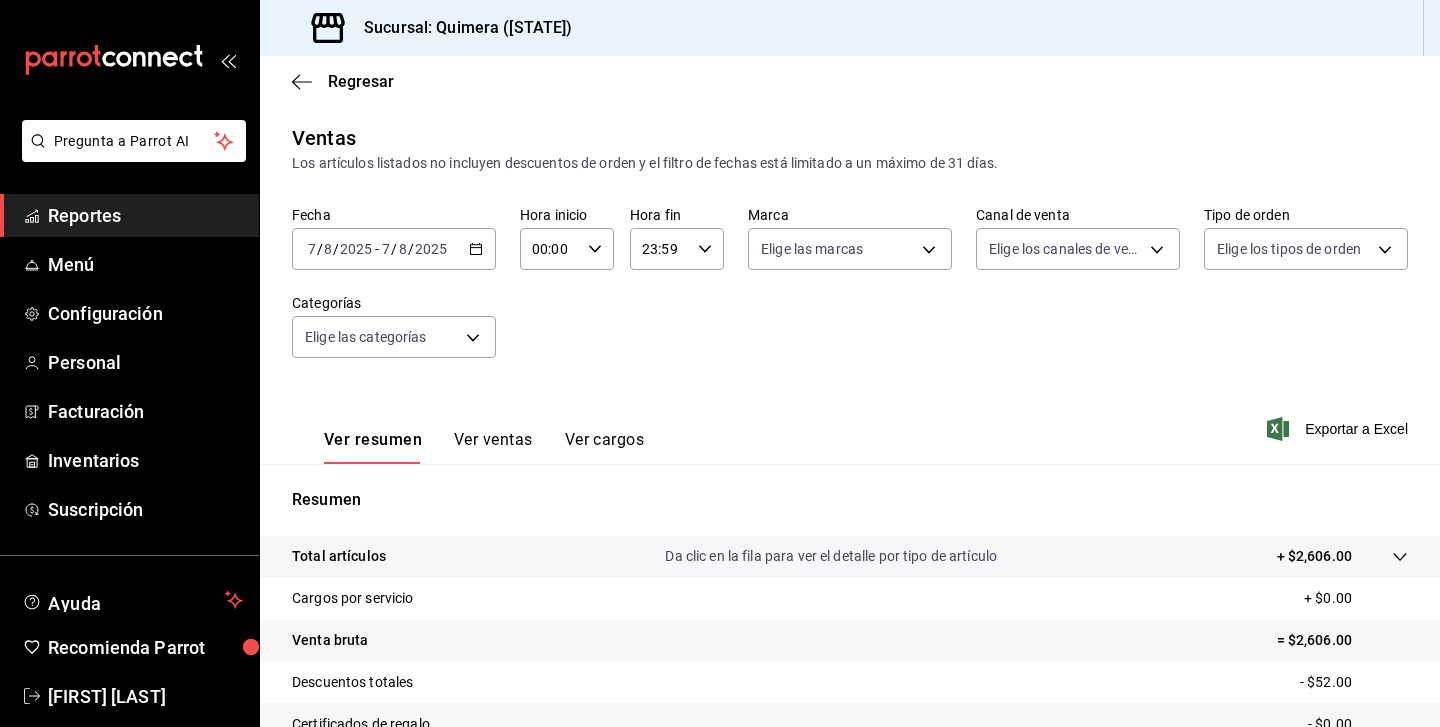 scroll, scrollTop: 191, scrollLeft: 0, axis: vertical 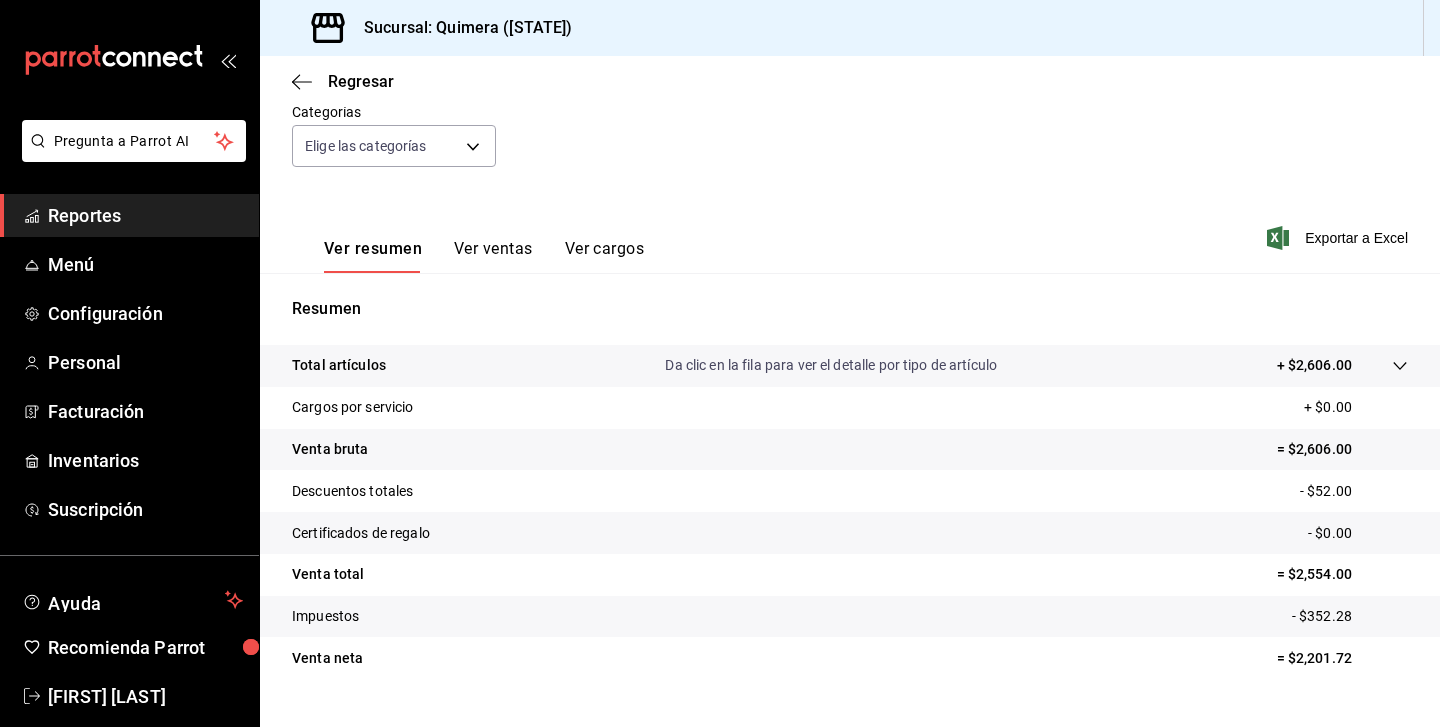 click on "Ver ventas" at bounding box center (493, 256) 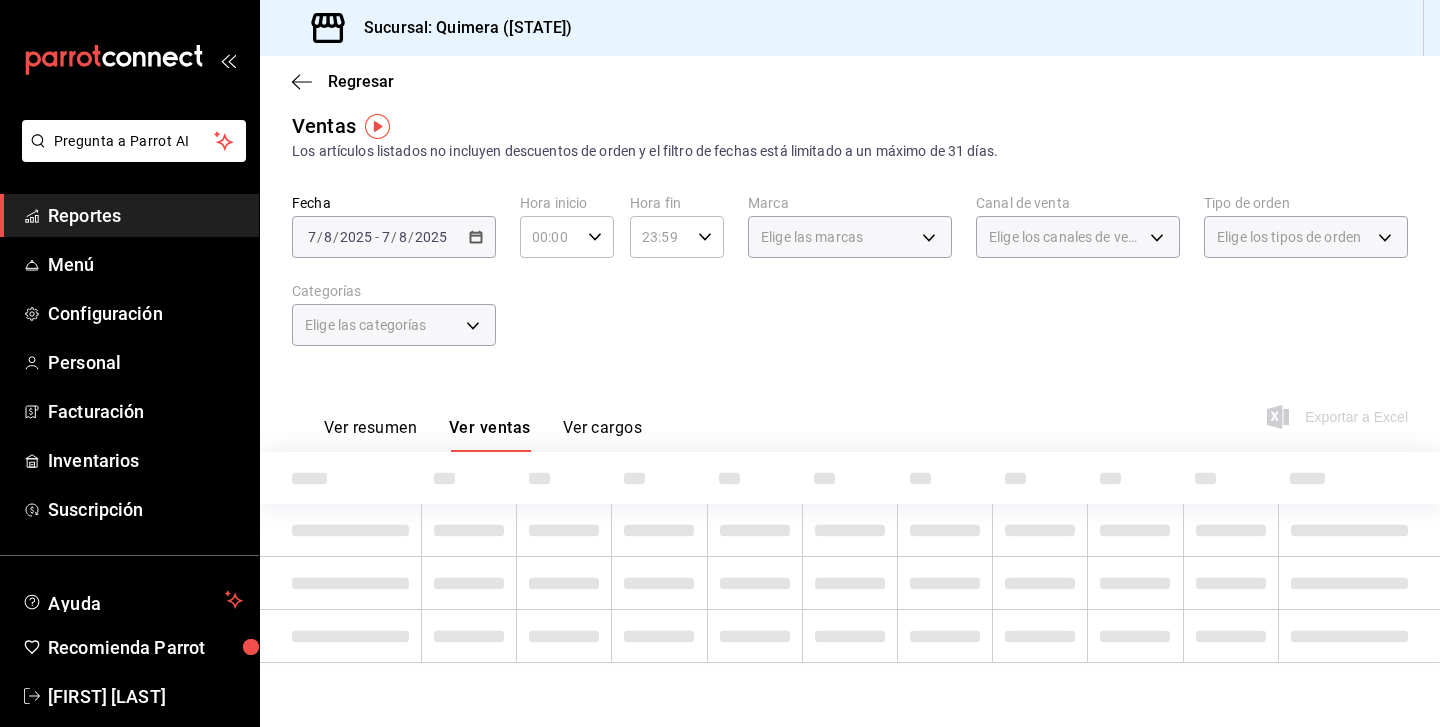 scroll, scrollTop: 191, scrollLeft: 0, axis: vertical 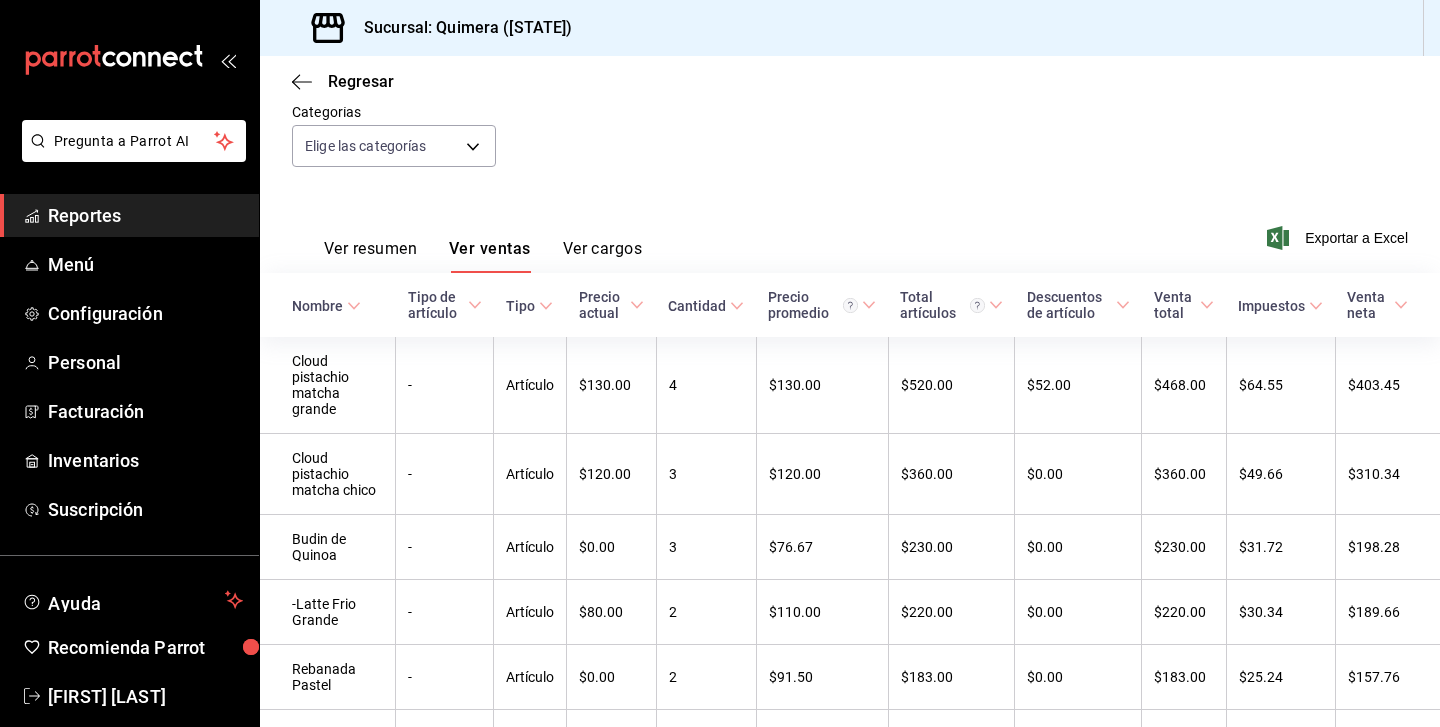 click on "Ver resumen" at bounding box center (370, 256) 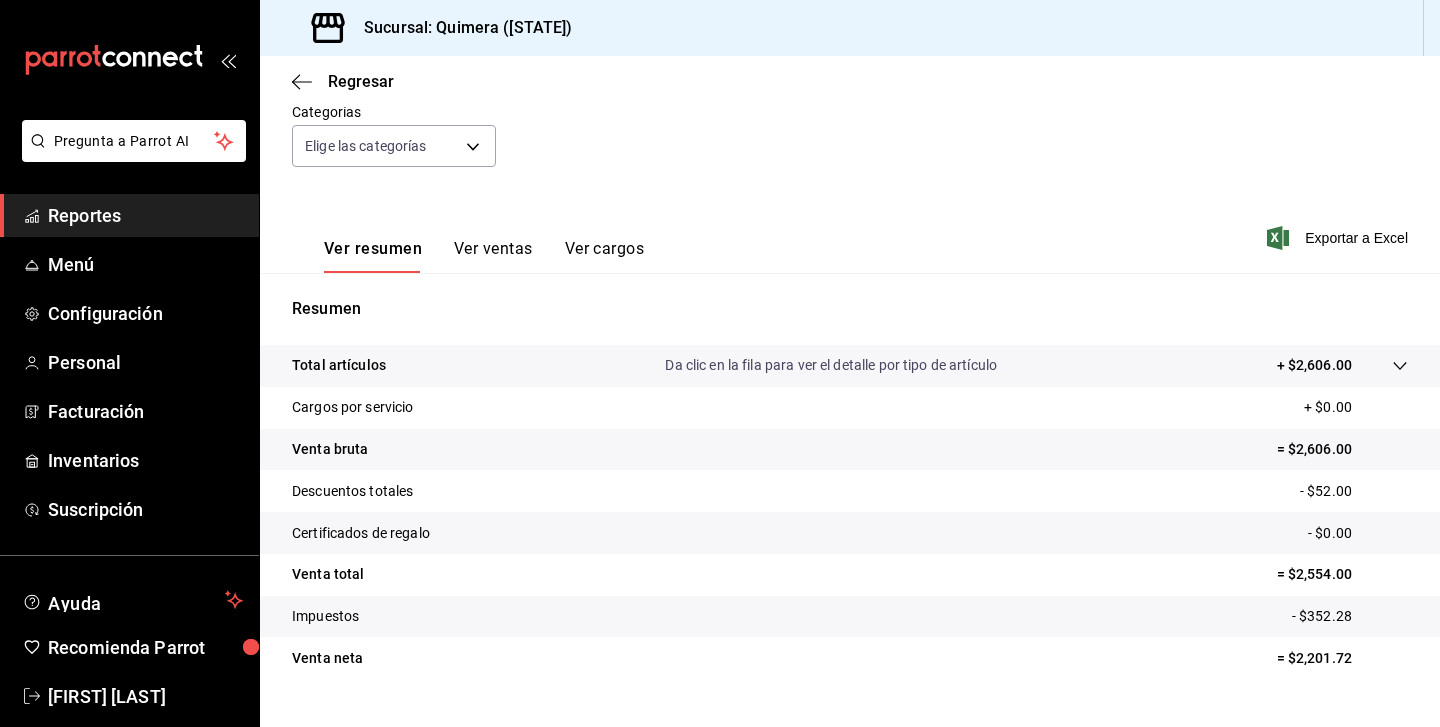 click on "Ver ventas" at bounding box center (493, 256) 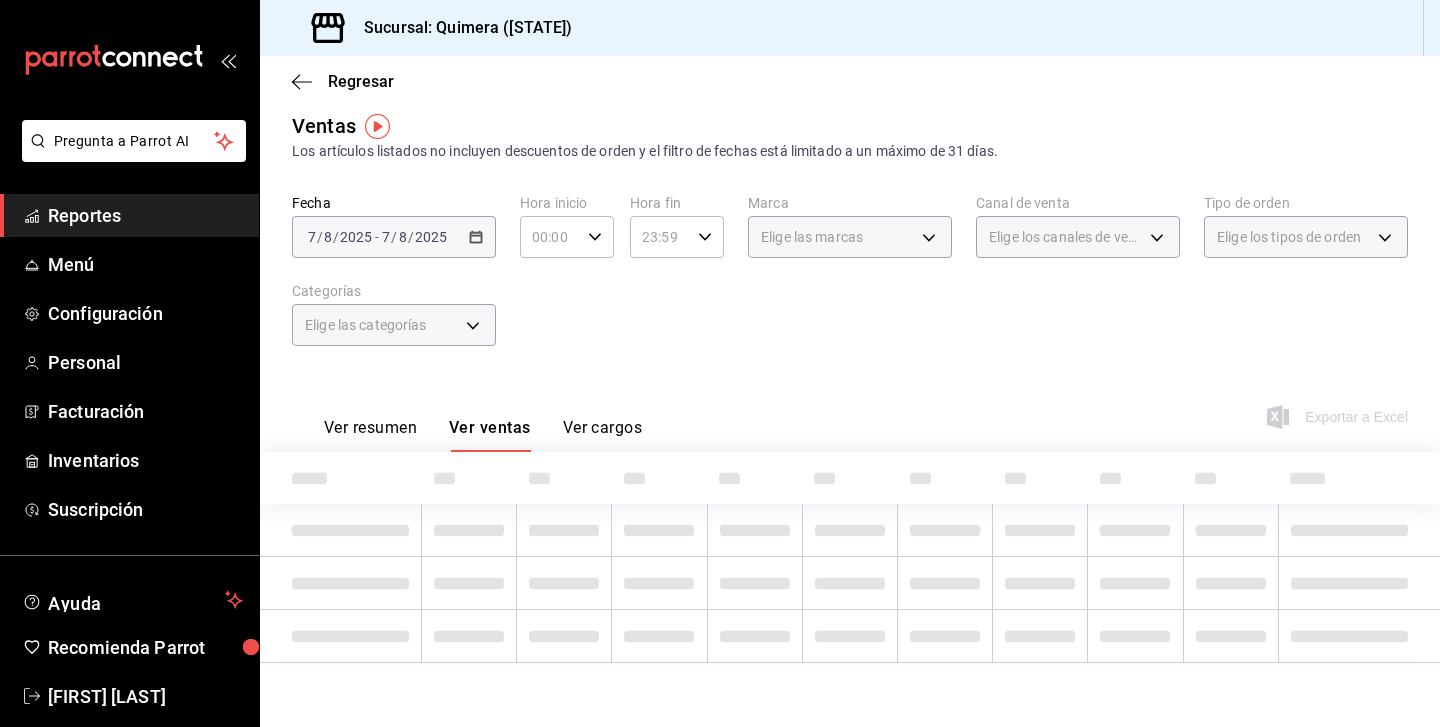 scroll, scrollTop: 191, scrollLeft: 0, axis: vertical 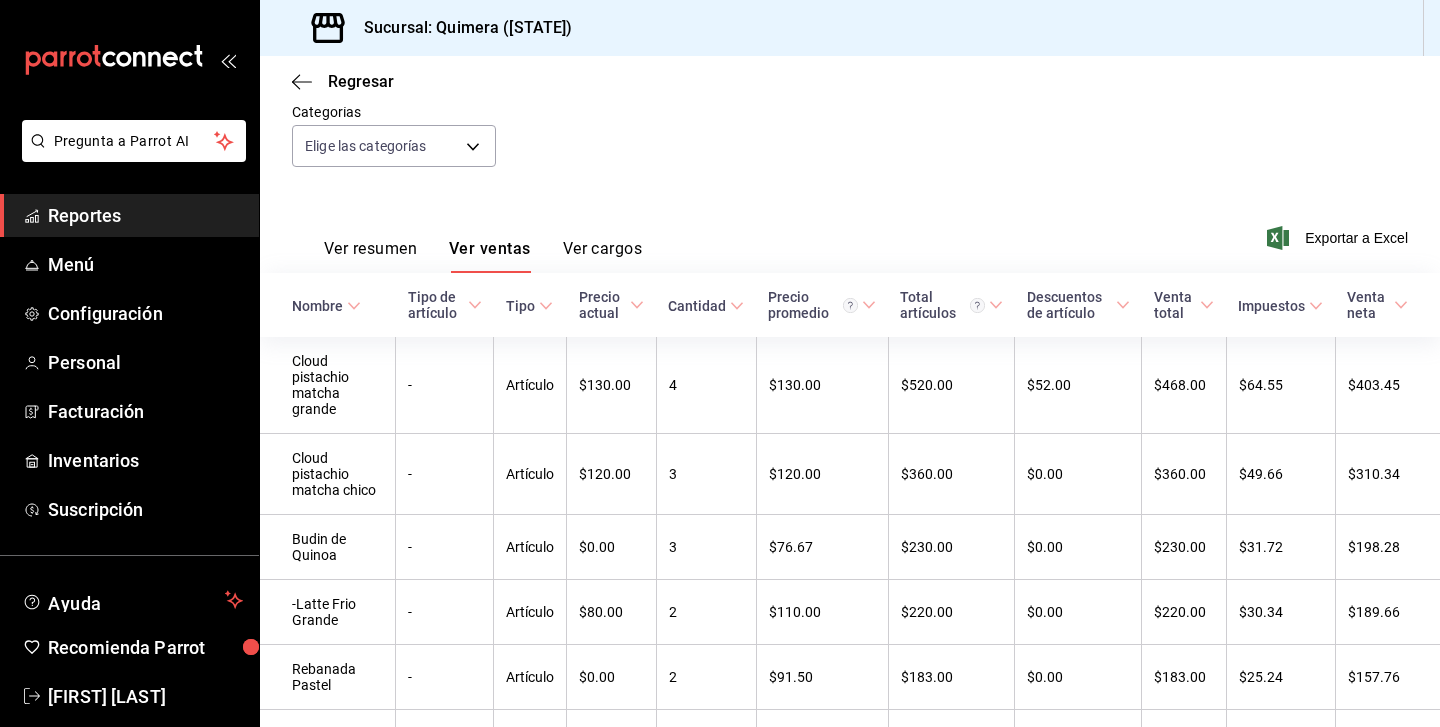 click at bounding box center (129, 60) 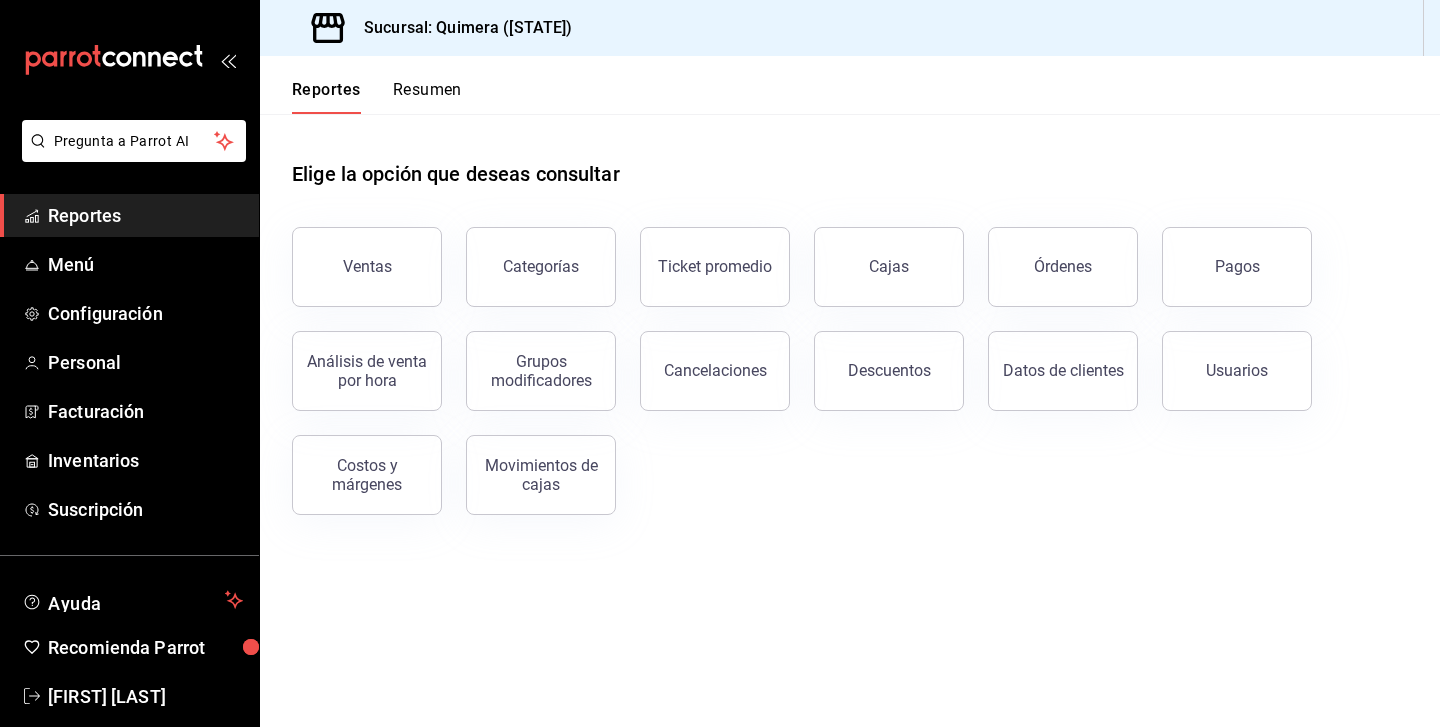 click on "Ventas" at bounding box center (355, 255) 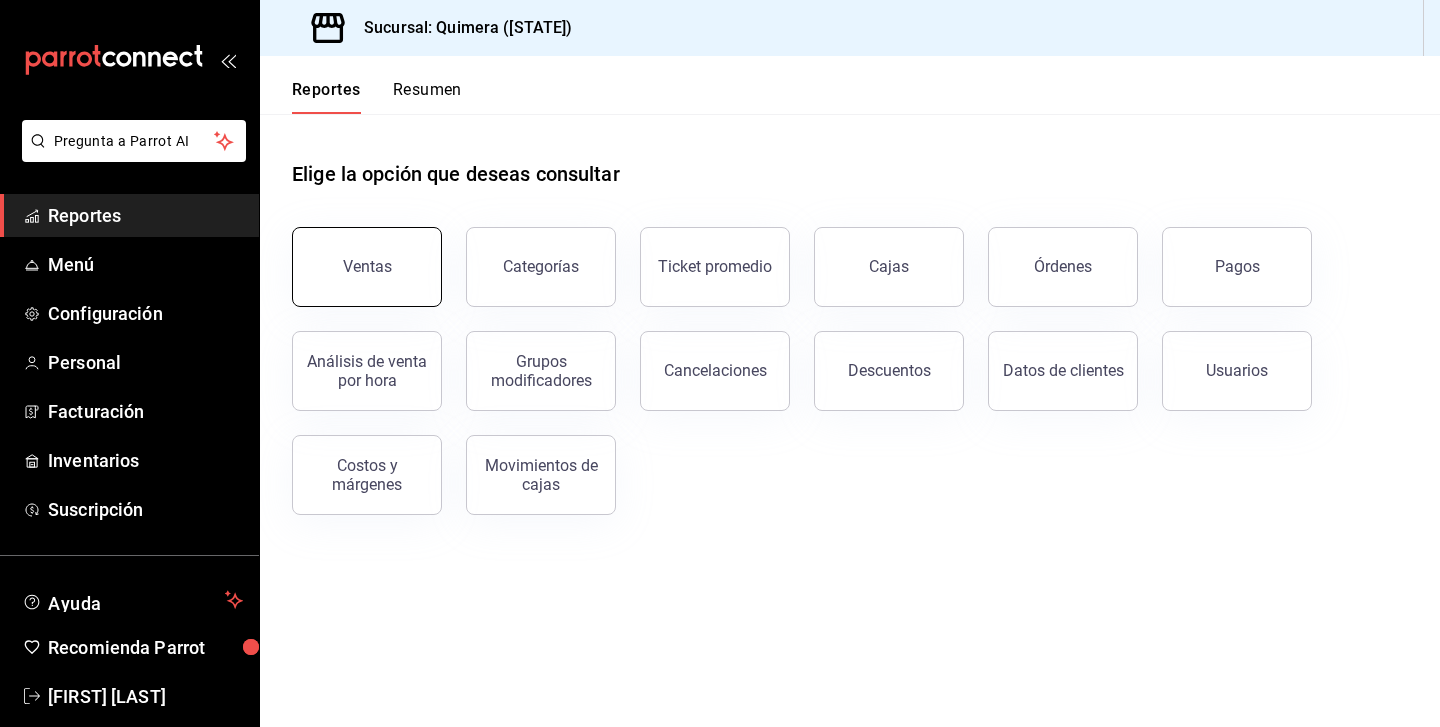 click on "Ventas" at bounding box center [367, 267] 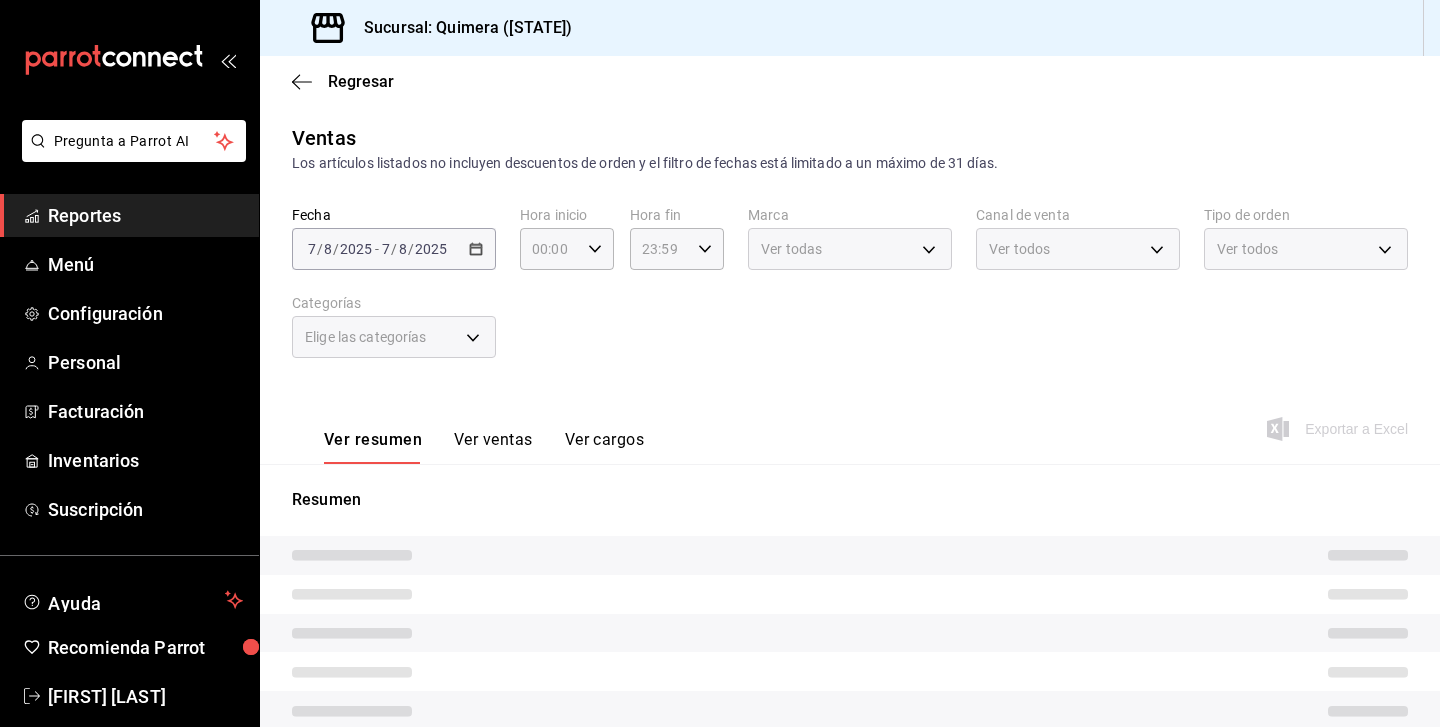 scroll, scrollTop: 246, scrollLeft: 0, axis: vertical 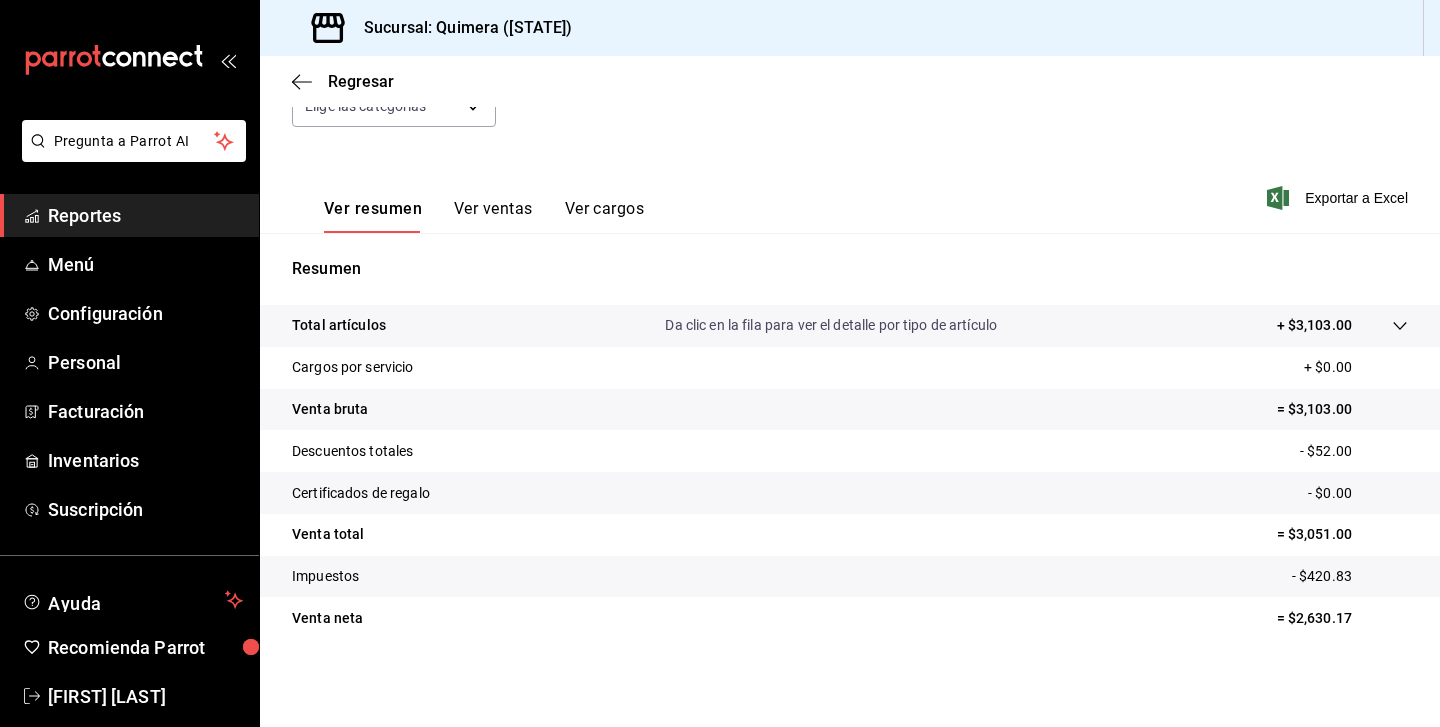 click on "Ver ventas" at bounding box center (493, 216) 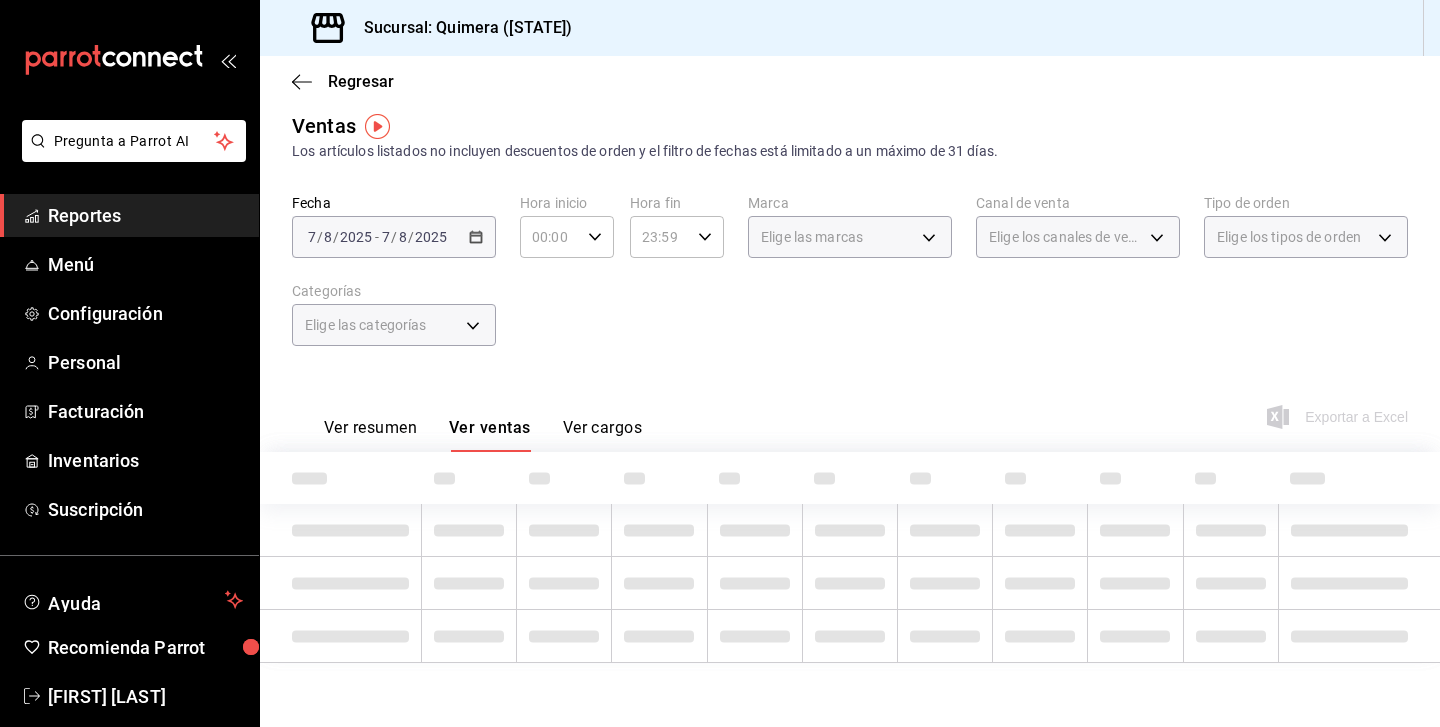 scroll, scrollTop: 231, scrollLeft: 0, axis: vertical 